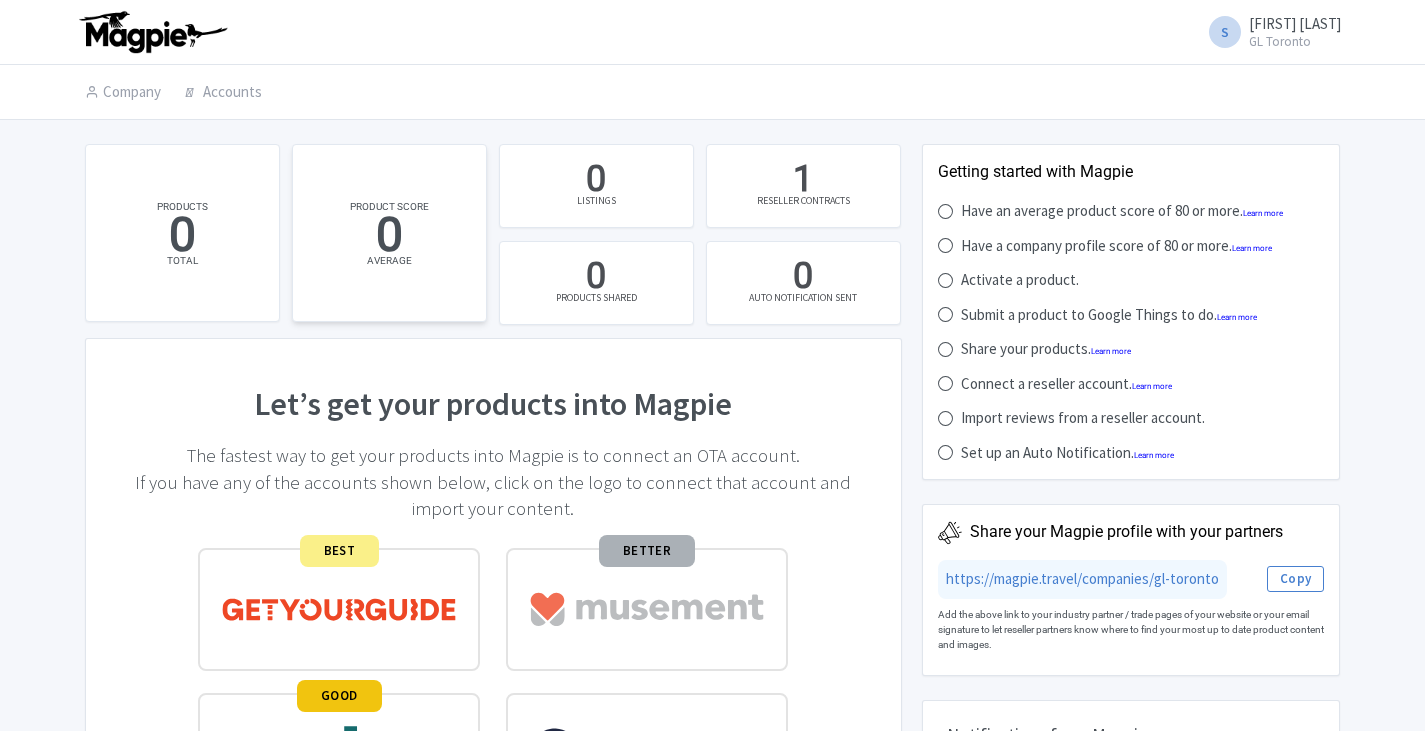scroll, scrollTop: 0, scrollLeft: 0, axis: both 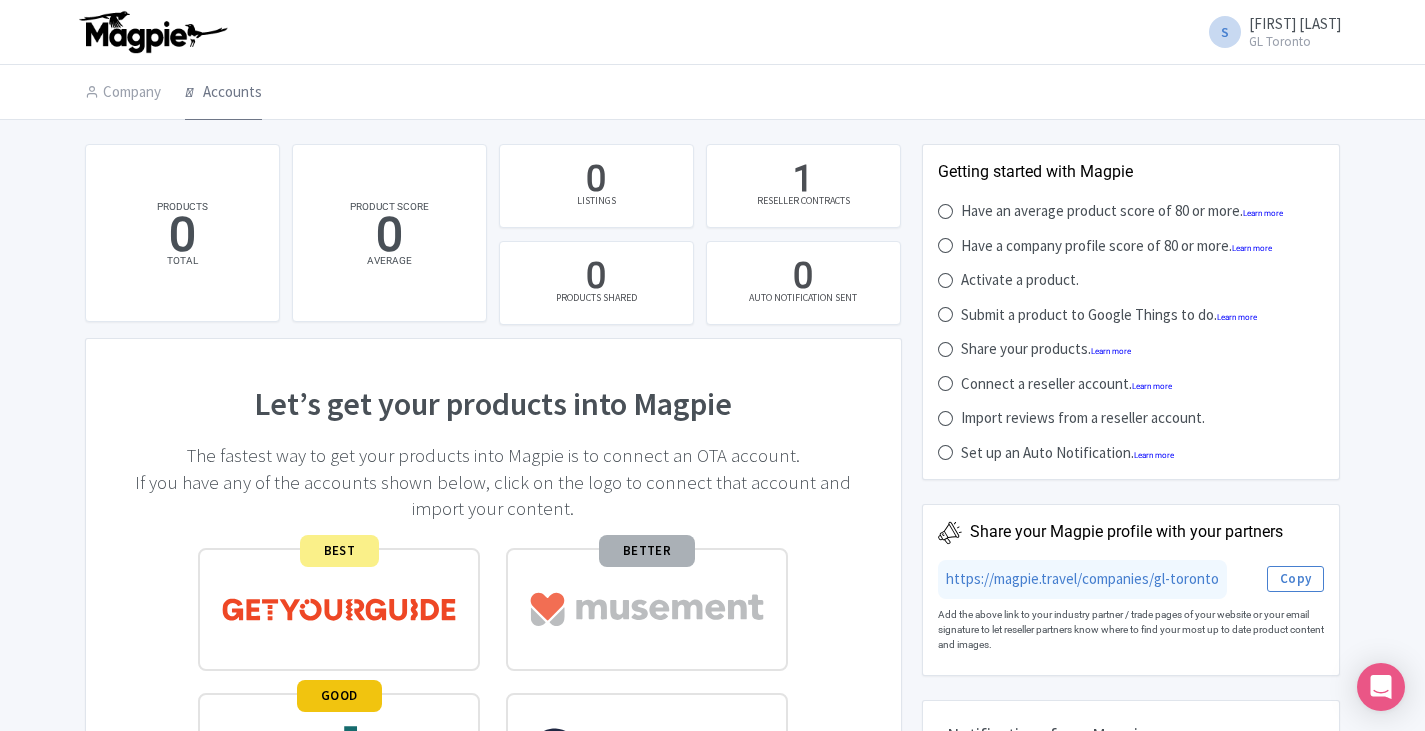 click on "Accounts" at bounding box center [223, 93] 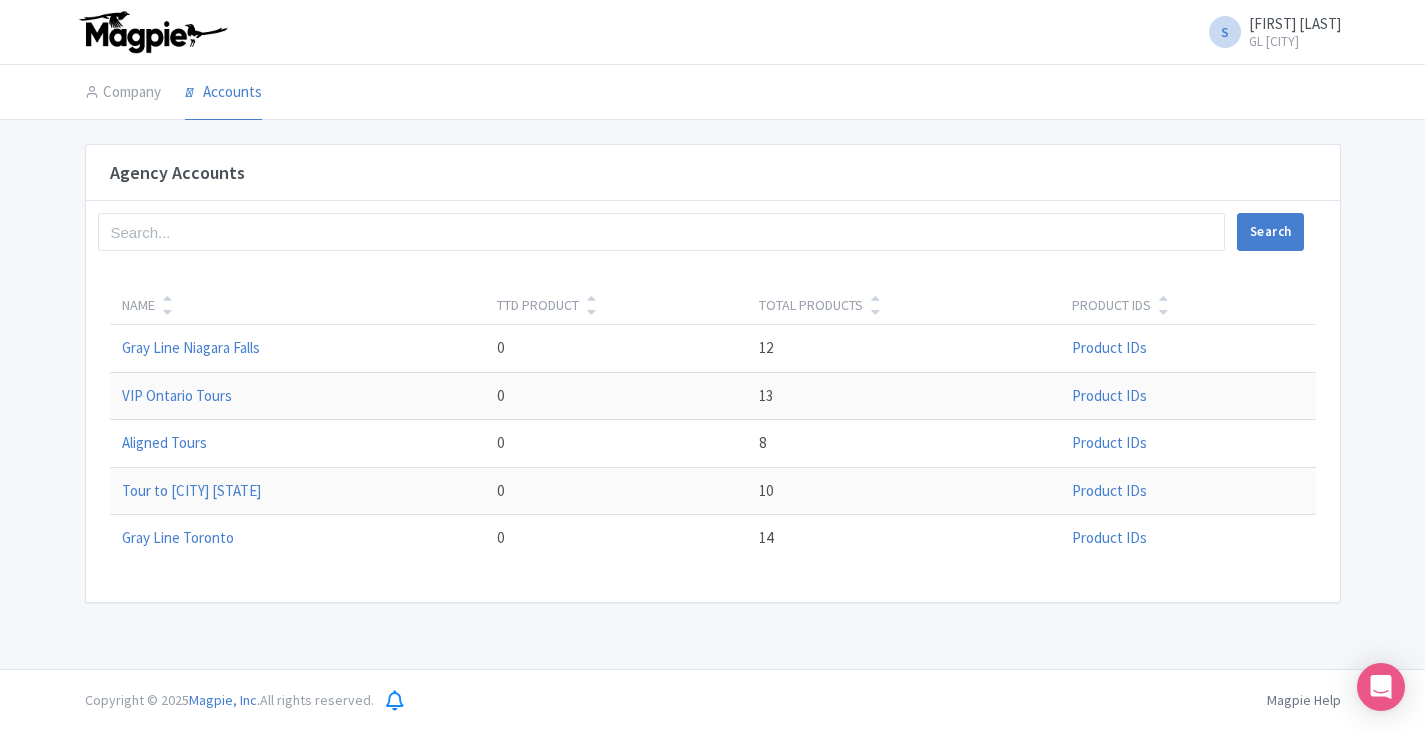 scroll, scrollTop: 0, scrollLeft: 0, axis: both 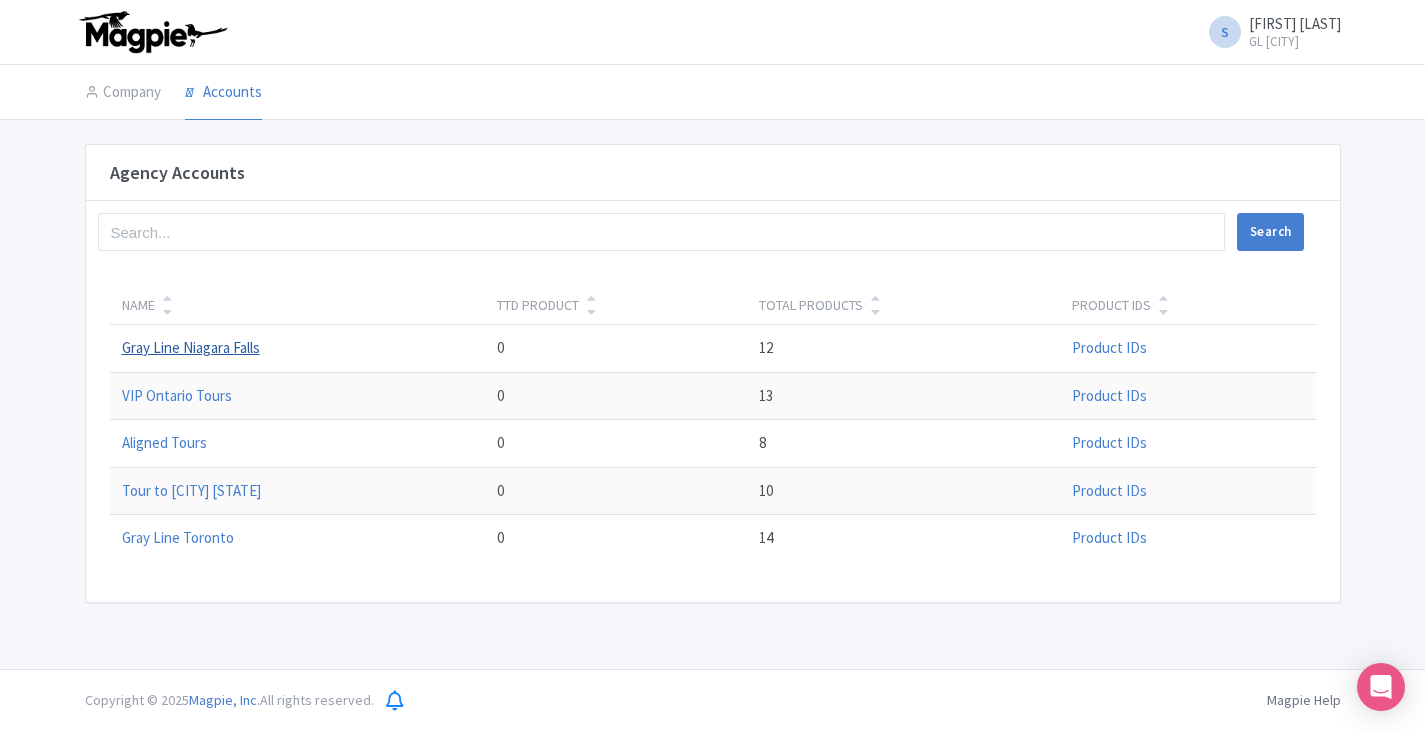 click on "Gray Line Niagara Falls" at bounding box center [191, 347] 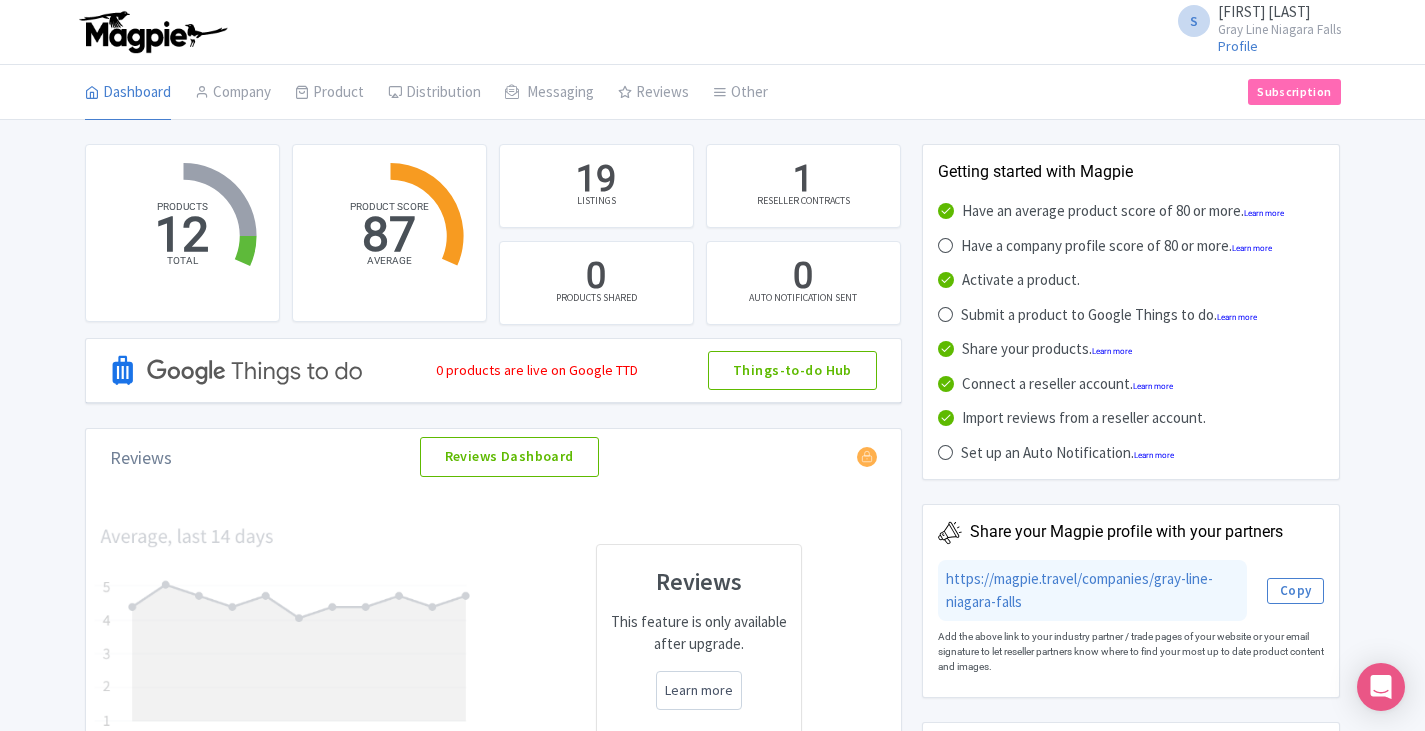 scroll, scrollTop: 0, scrollLeft: 0, axis: both 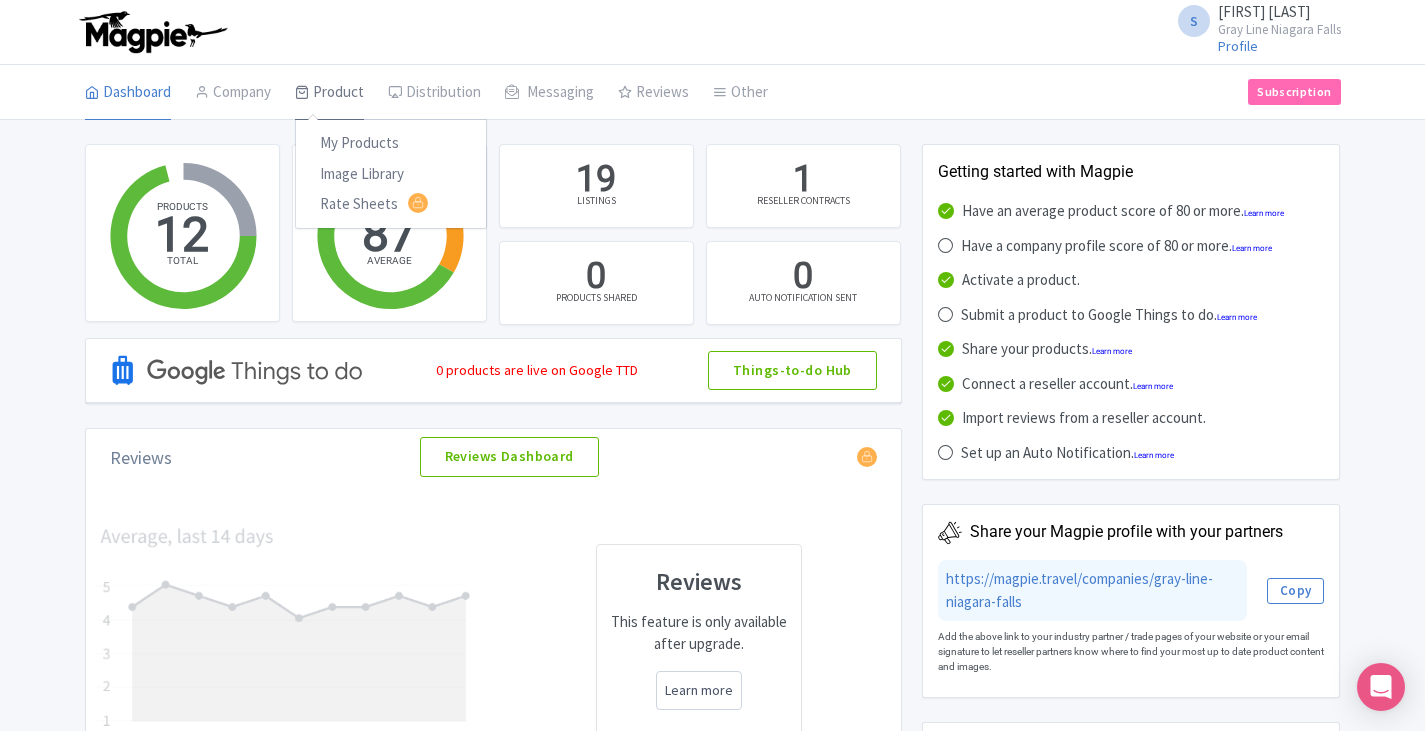 click on "Product" at bounding box center (329, 93) 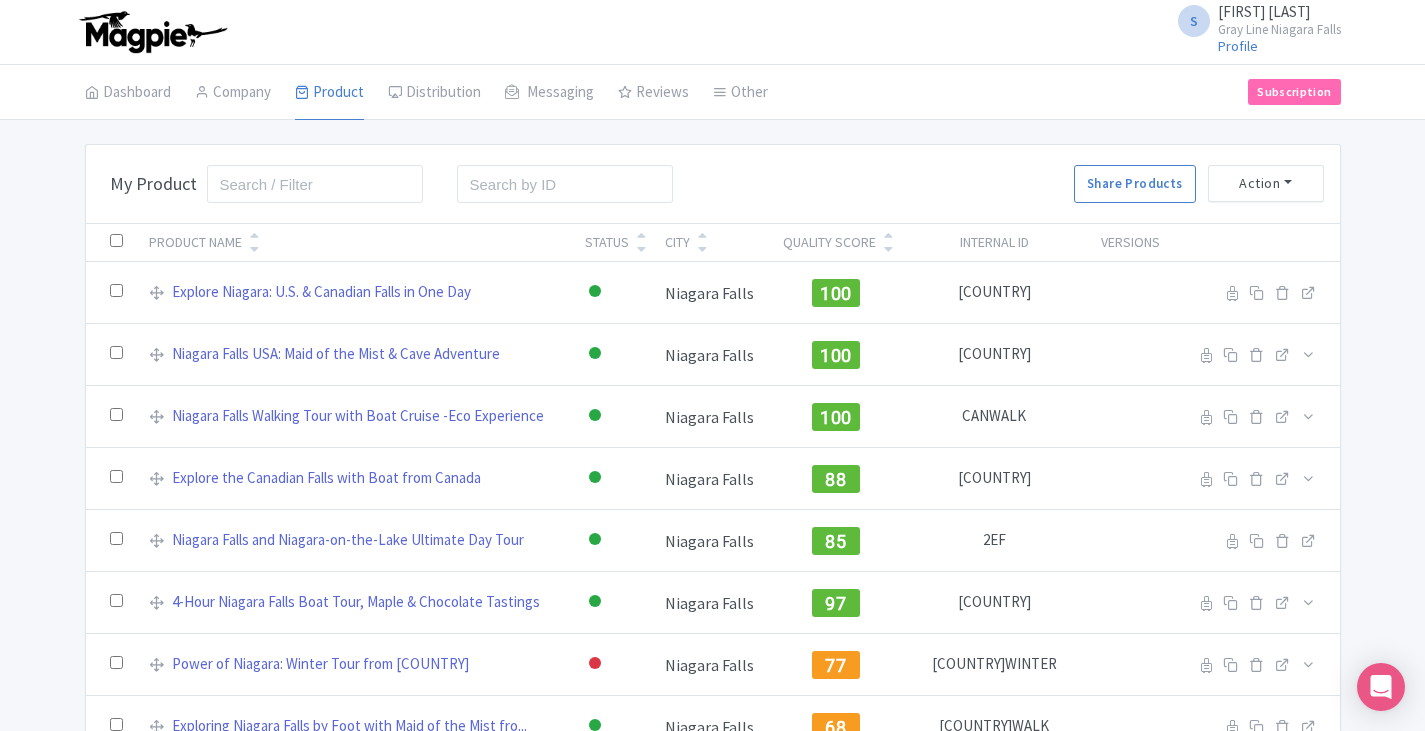 click on "Bulk Actions
Delete
Add to Collection
Share Products
Add to Collection
Collections   *
Add
Cancel
My Product
Search
Search
Share Products
Action
Create New Product  »
Start with blank product
Start with my Default template
Download Product List" at bounding box center (713, 184) 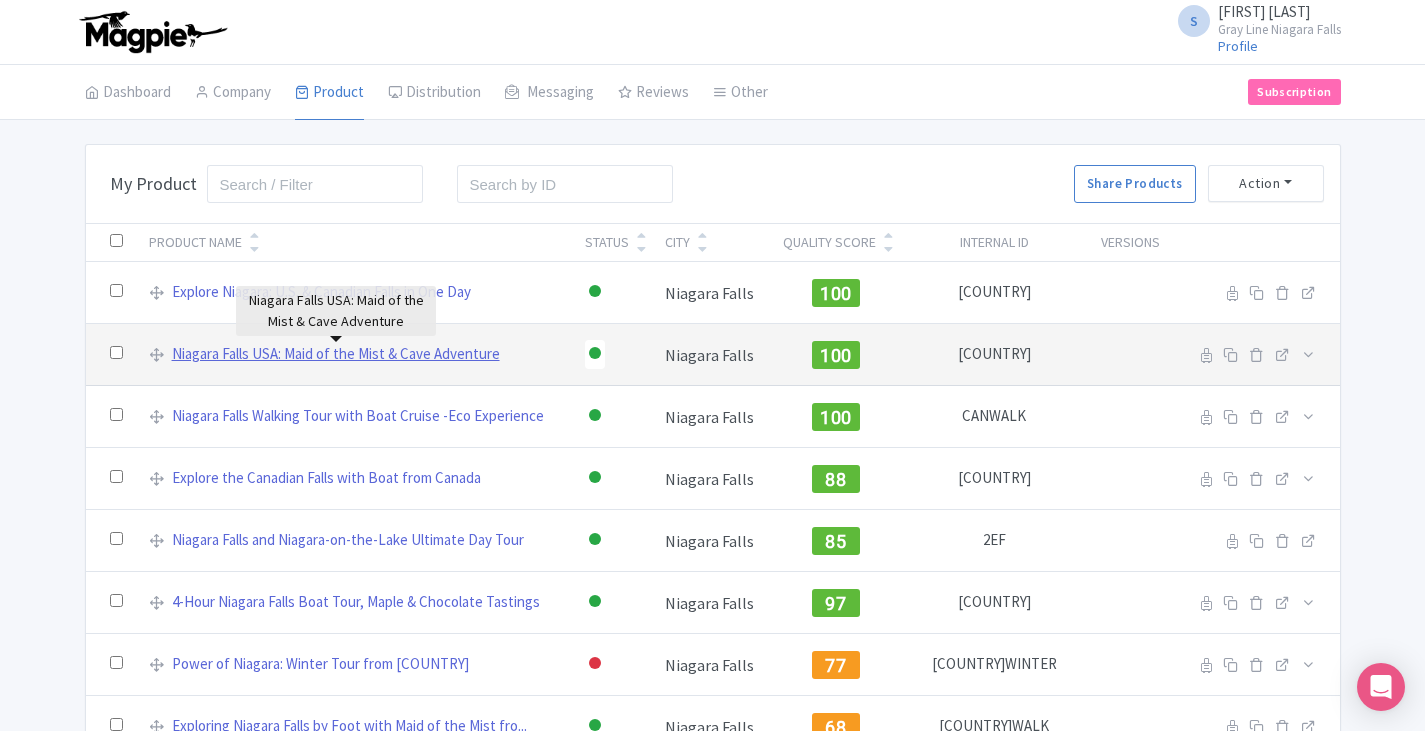 click on "Niagara Falls USA: Maid of the Mist & Cave Adventure" at bounding box center [336, 354] 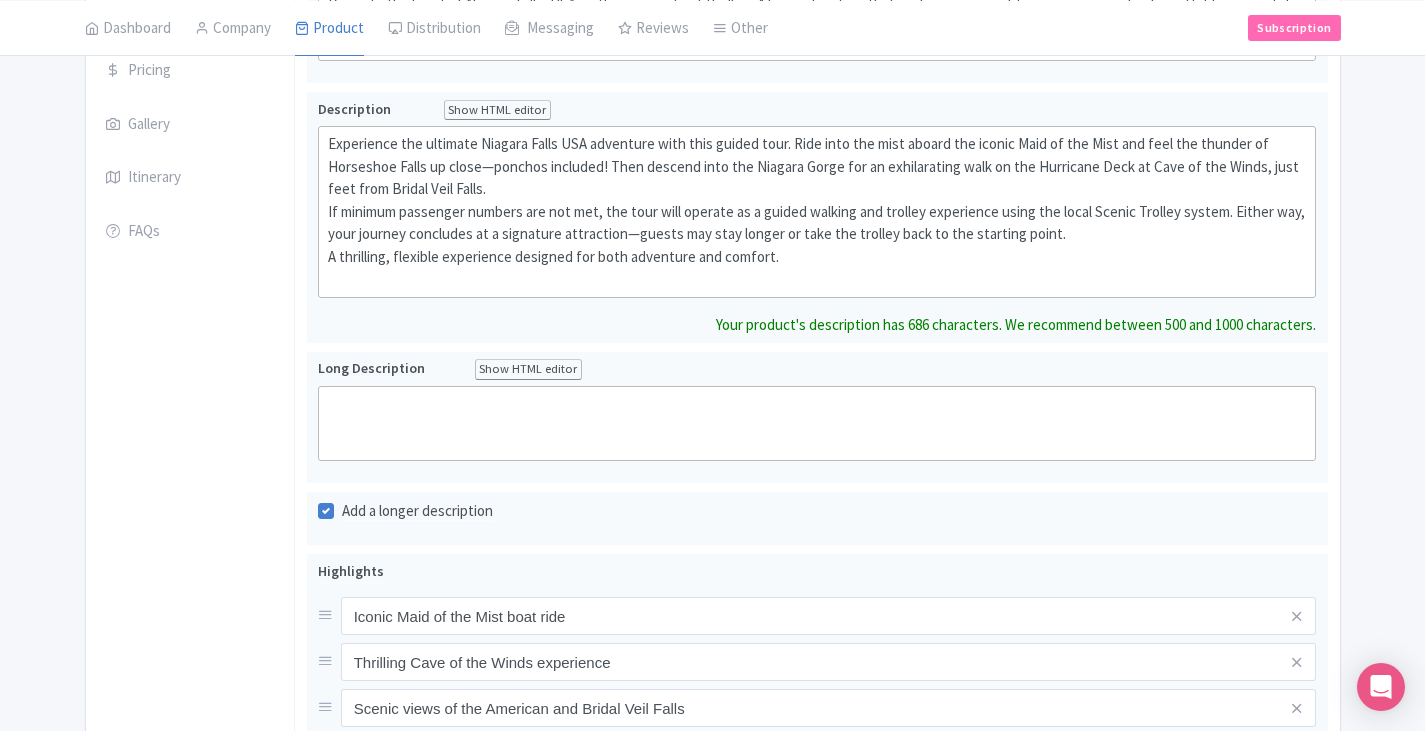 scroll, scrollTop: 35, scrollLeft: 0, axis: vertical 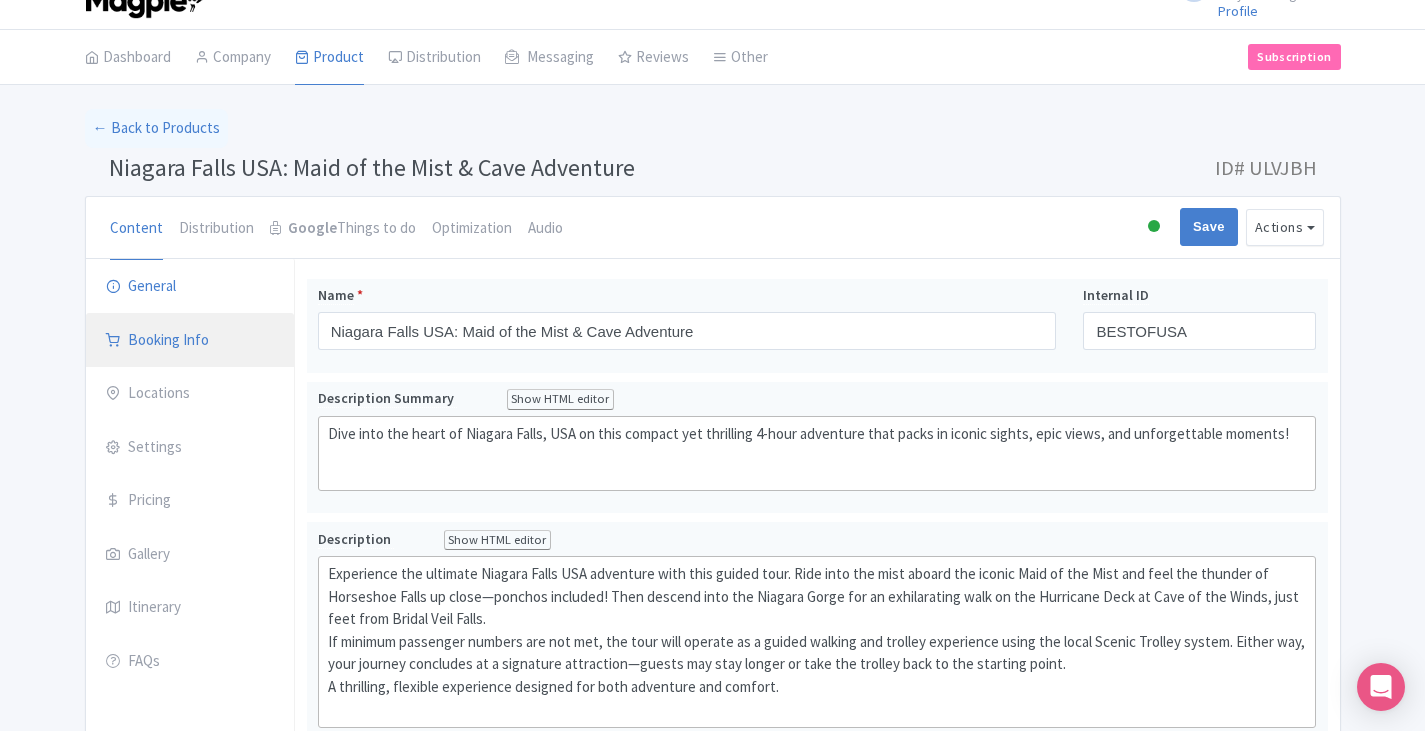 click on "Booking Info" at bounding box center [190, 341] 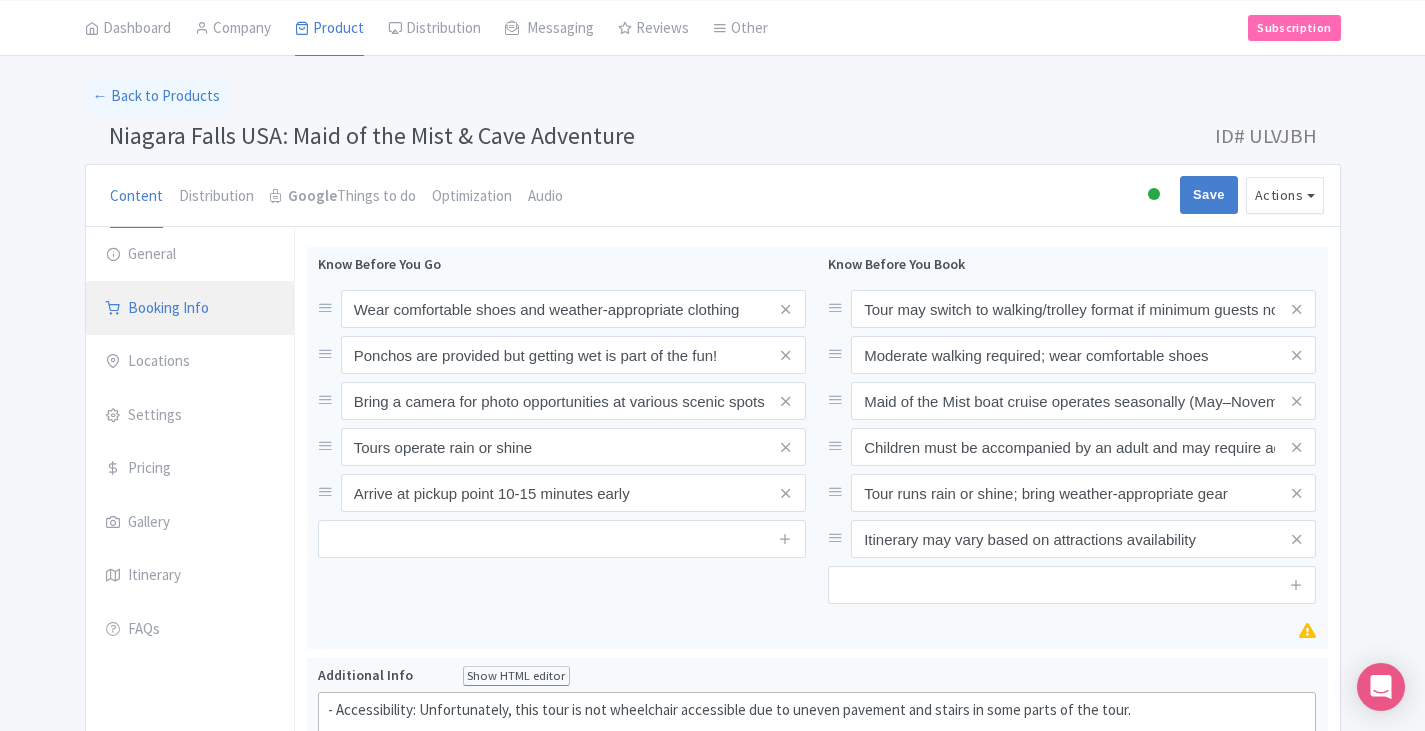 scroll, scrollTop: 19, scrollLeft: 0, axis: vertical 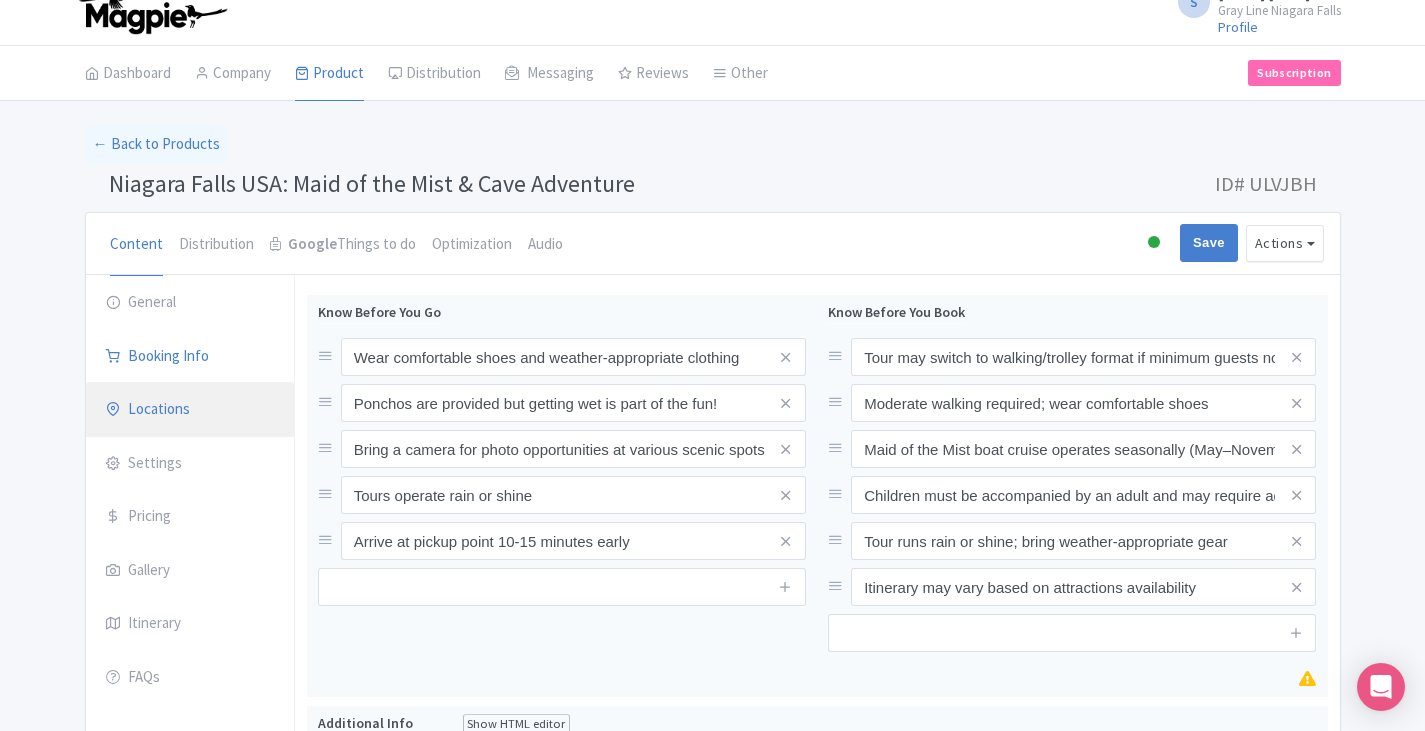 click on "Locations" at bounding box center [190, 410] 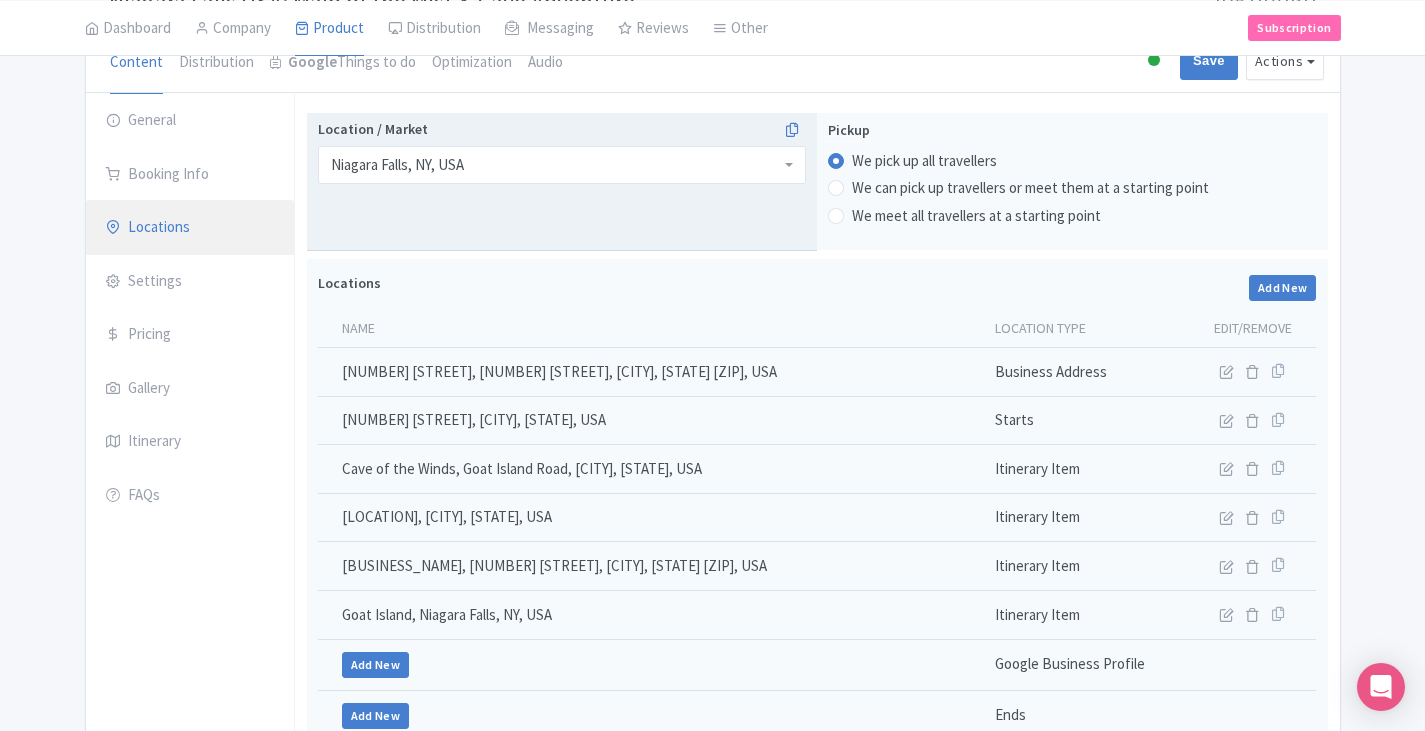 scroll, scrollTop: 219, scrollLeft: 0, axis: vertical 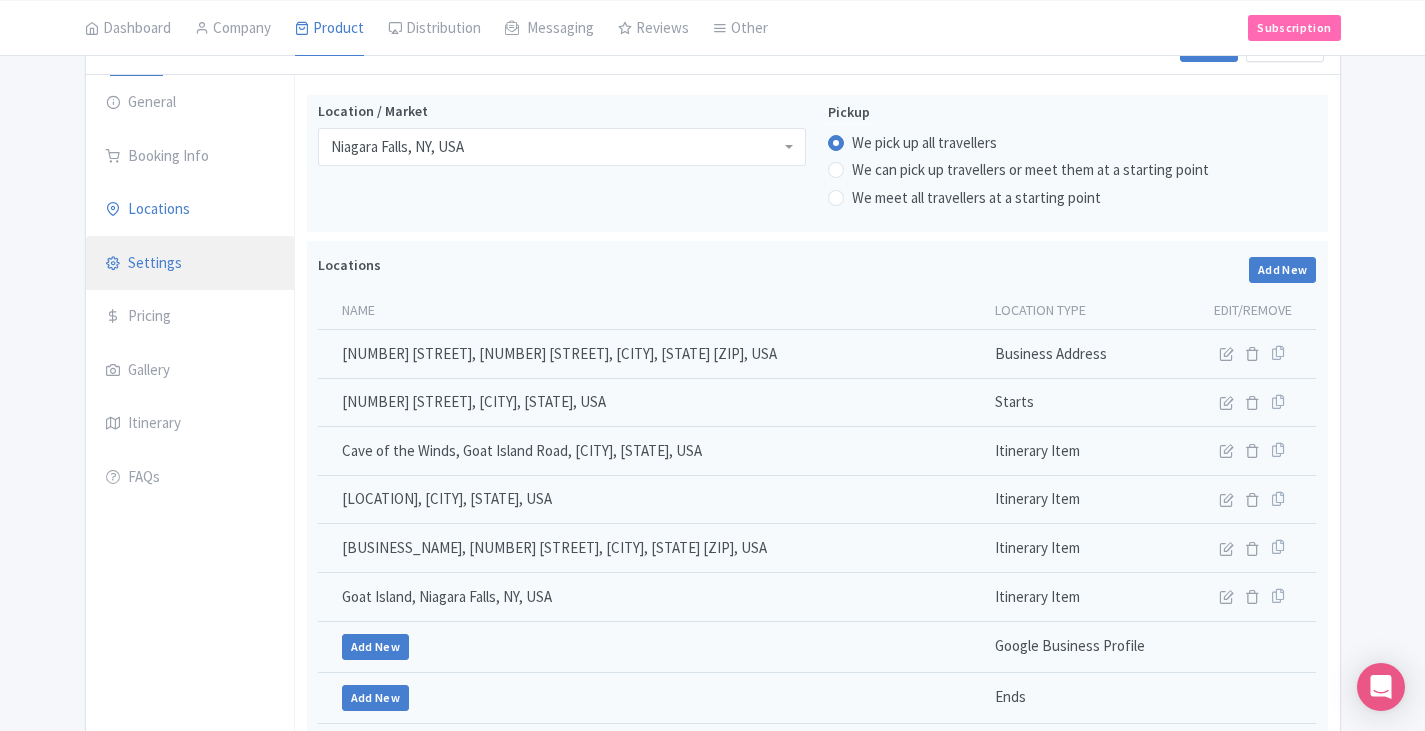 click on "Settings" at bounding box center [190, 264] 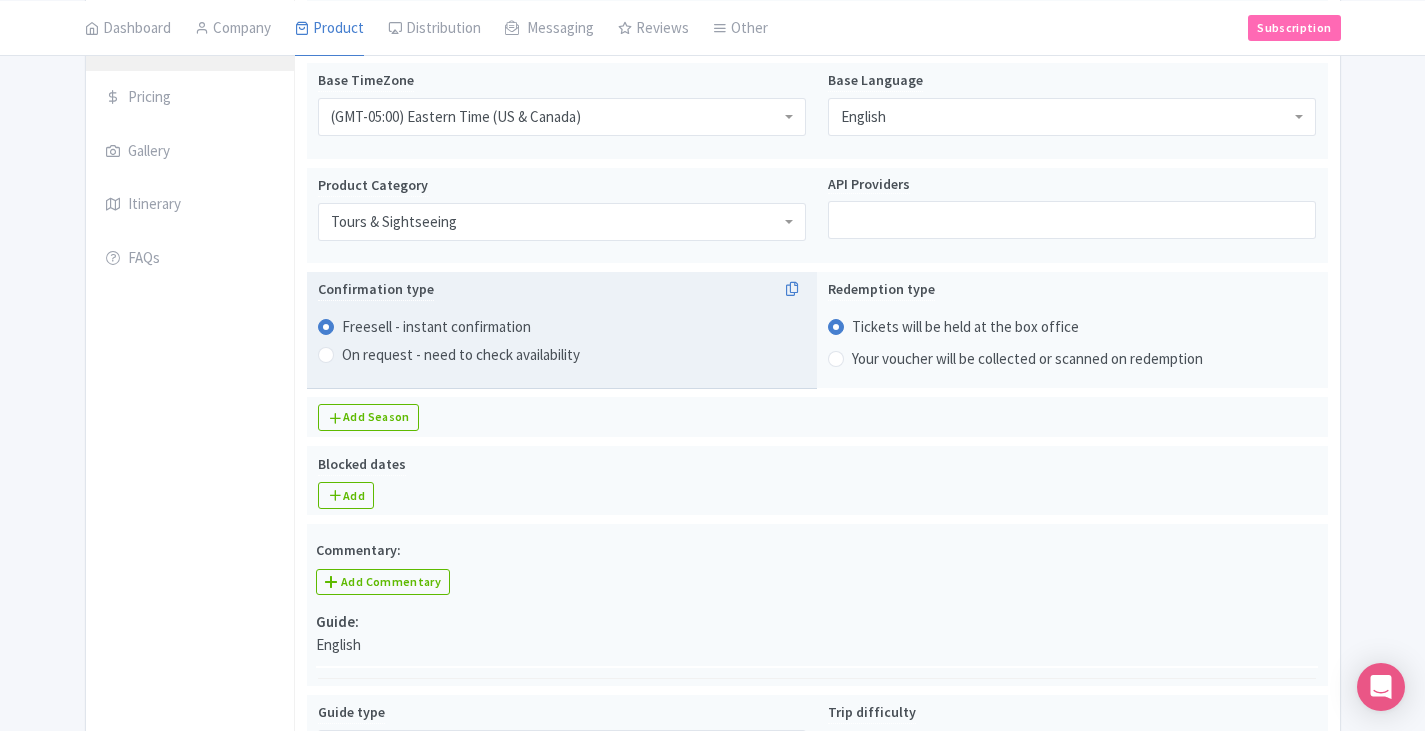 scroll, scrollTop: 219, scrollLeft: 0, axis: vertical 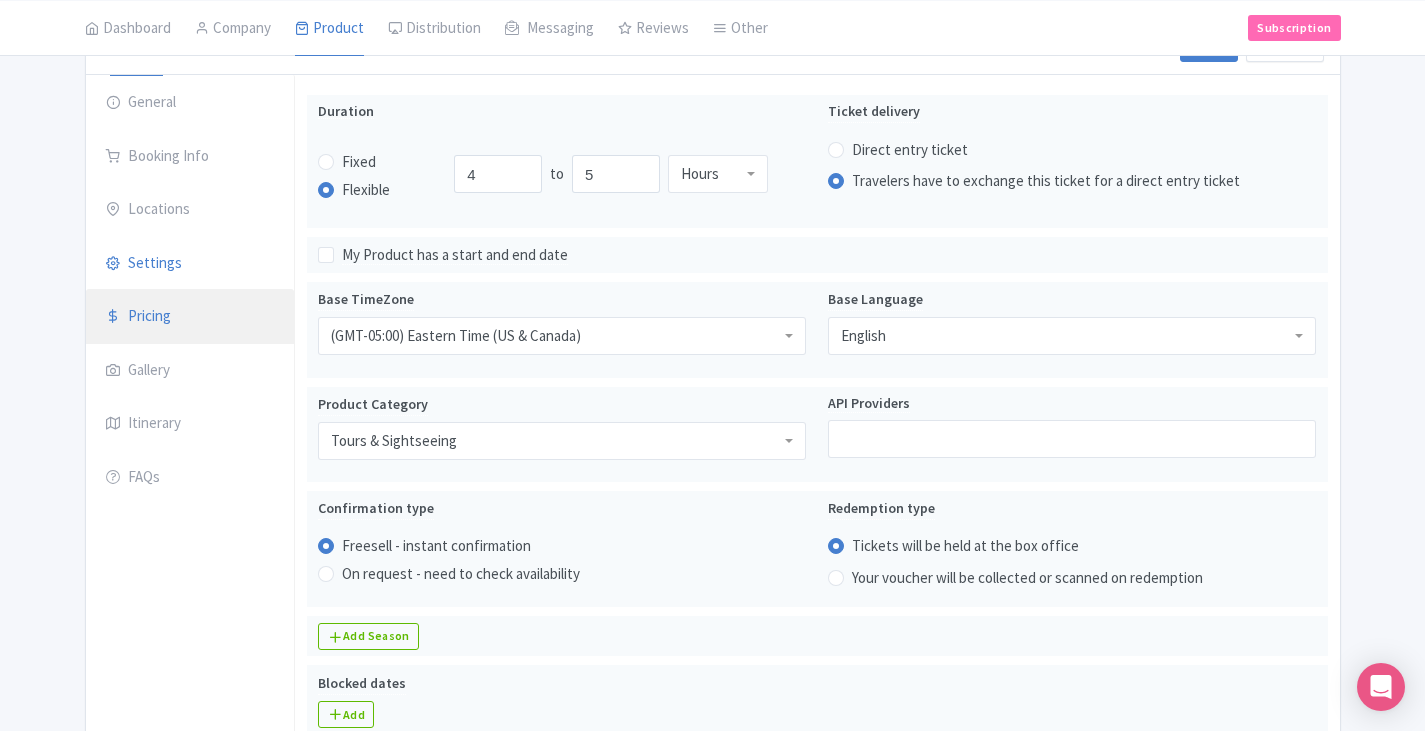 click on "Pricing" at bounding box center (190, 317) 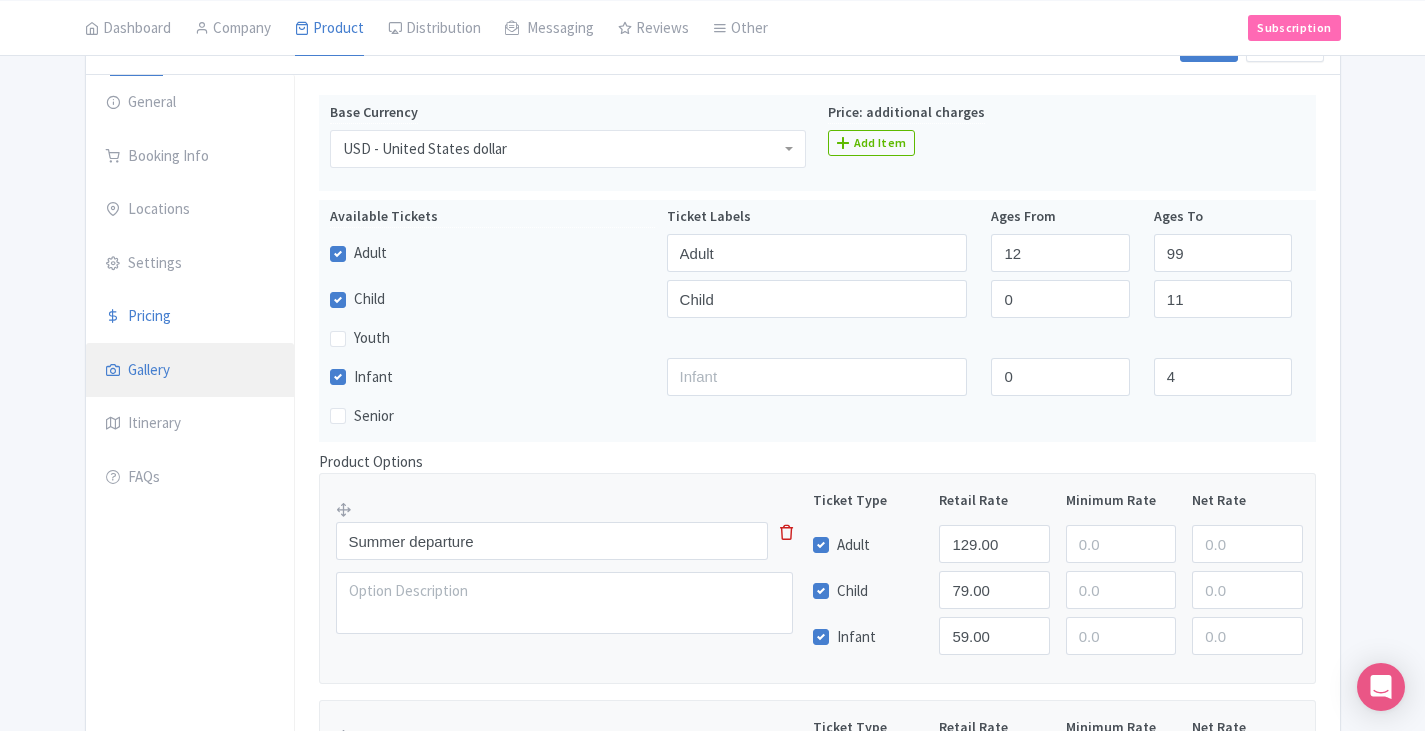 click on "Gallery" at bounding box center (190, 371) 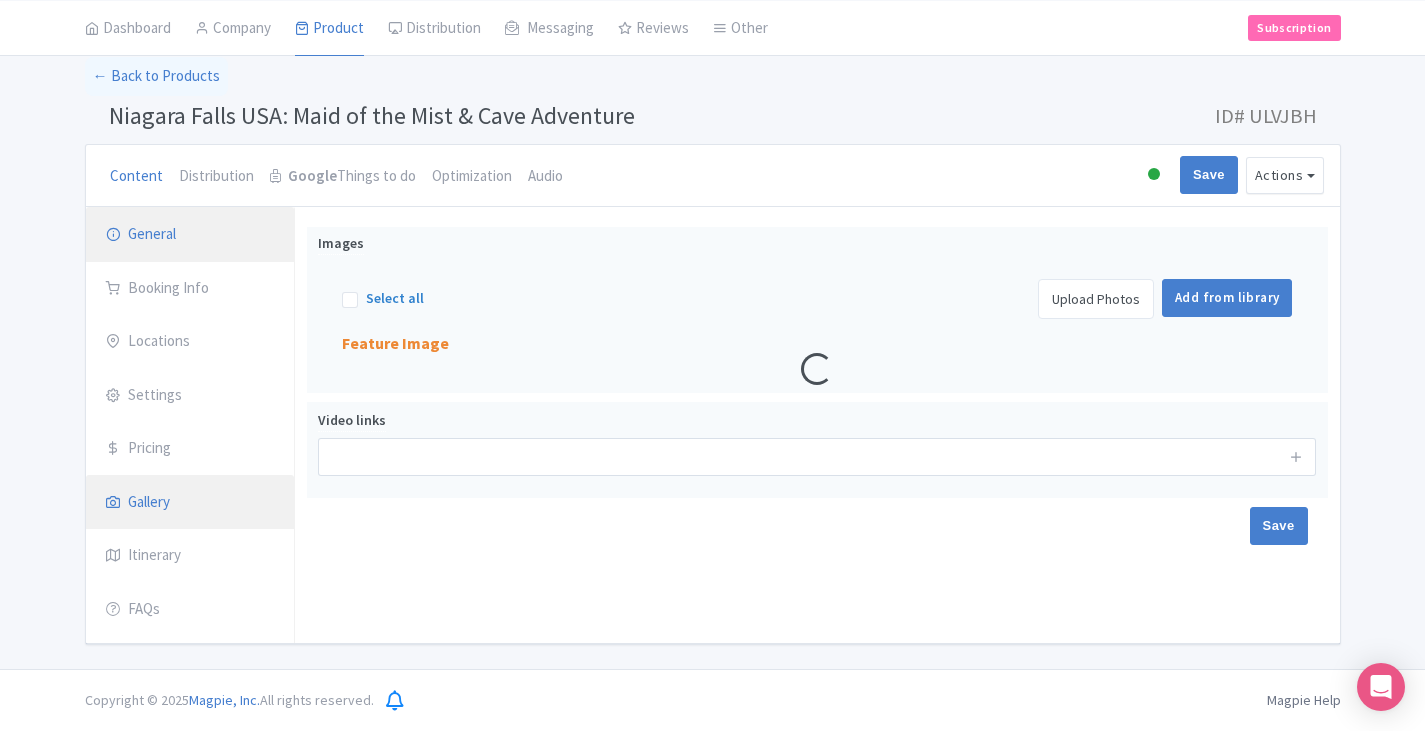 scroll, scrollTop: 219, scrollLeft: 0, axis: vertical 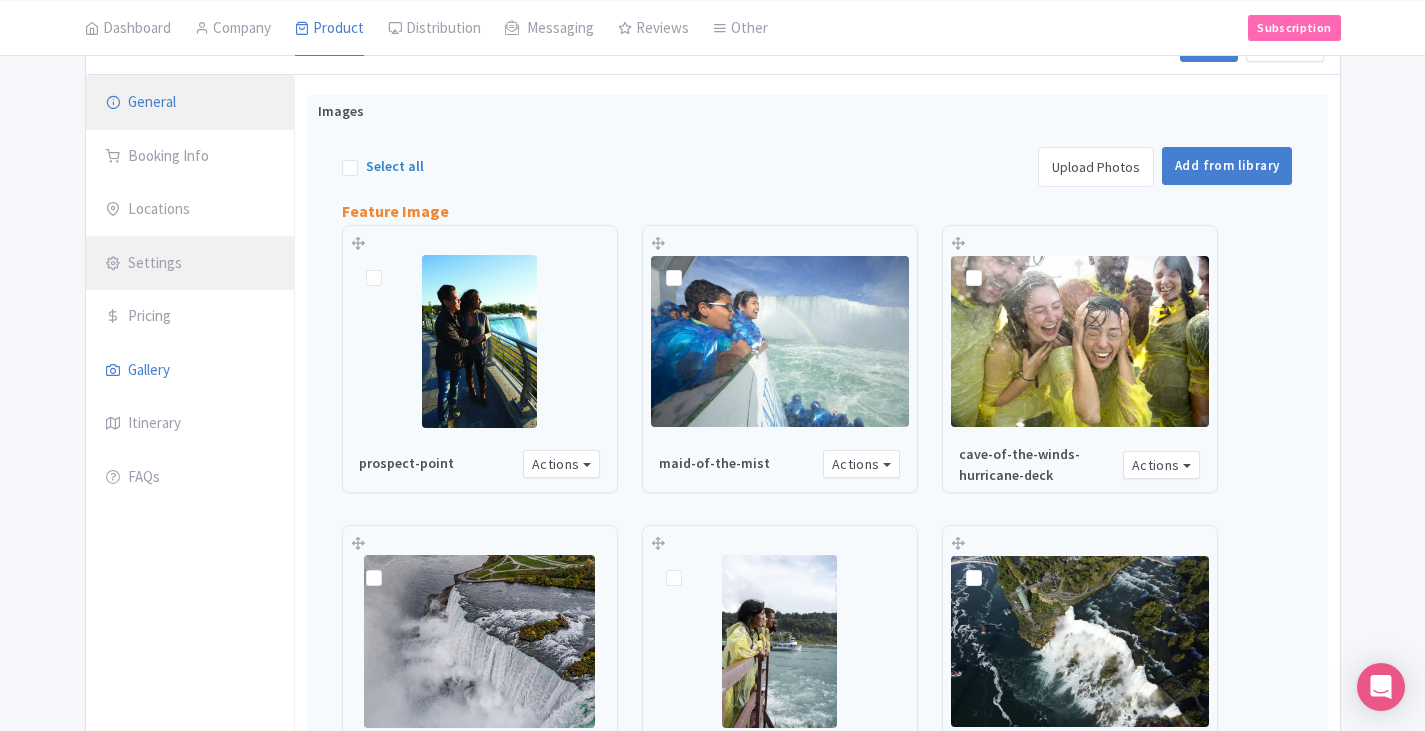 click on "Settings" at bounding box center [190, 264] 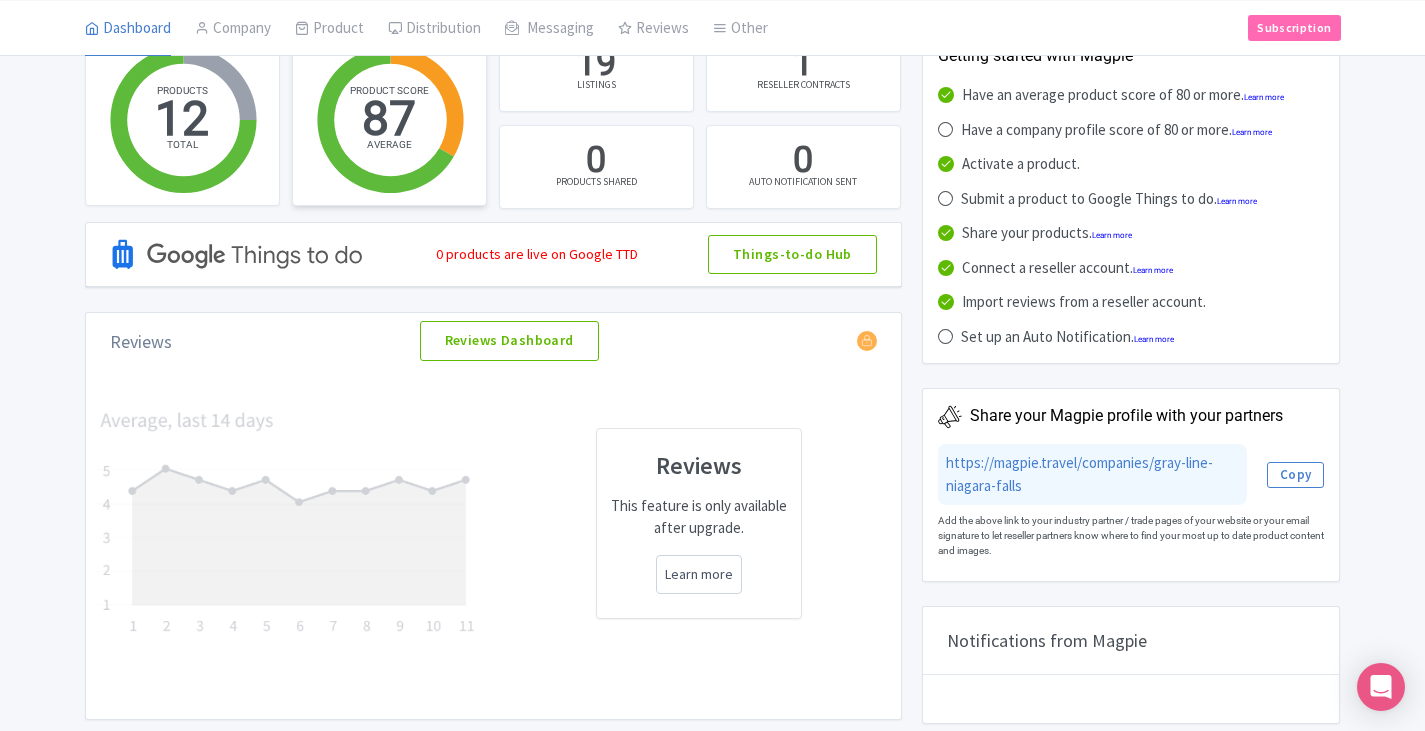 scroll, scrollTop: 0, scrollLeft: 0, axis: both 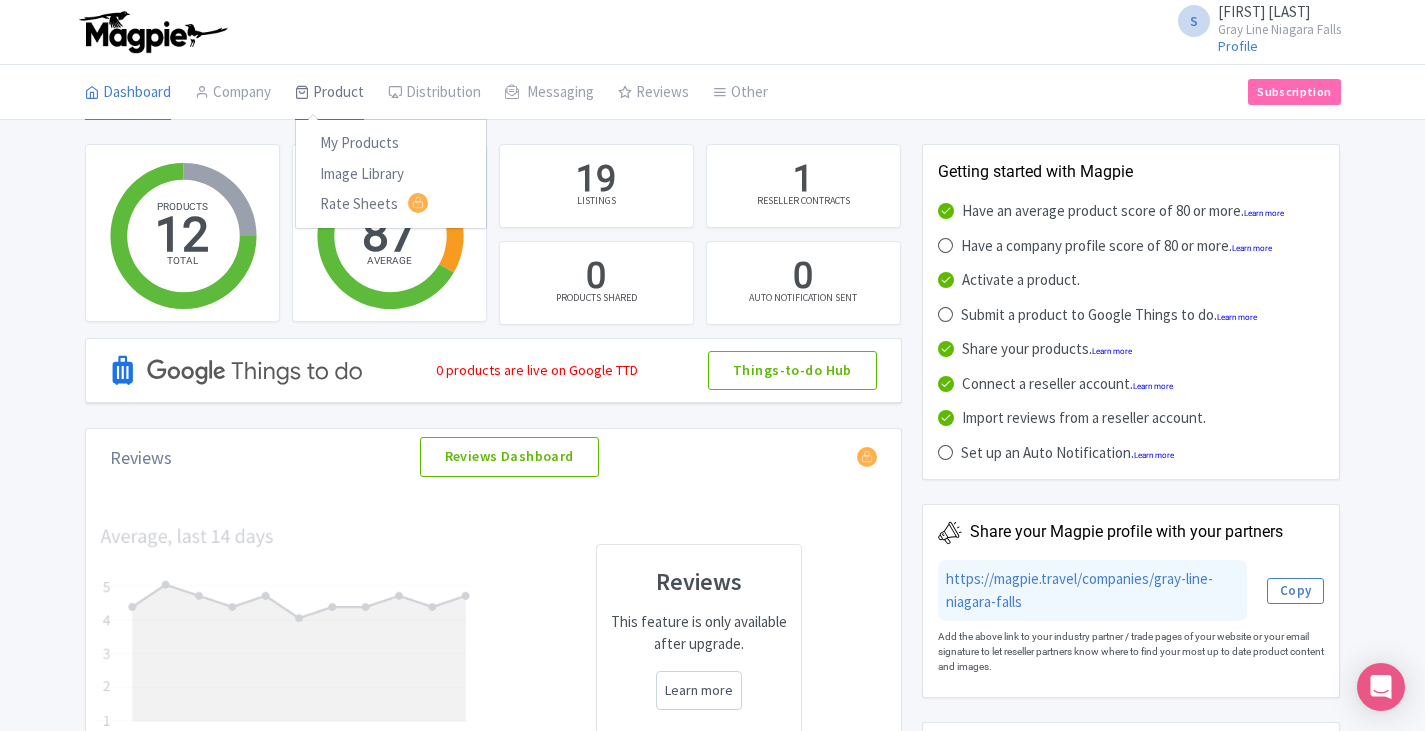 click on "Product" at bounding box center [329, 93] 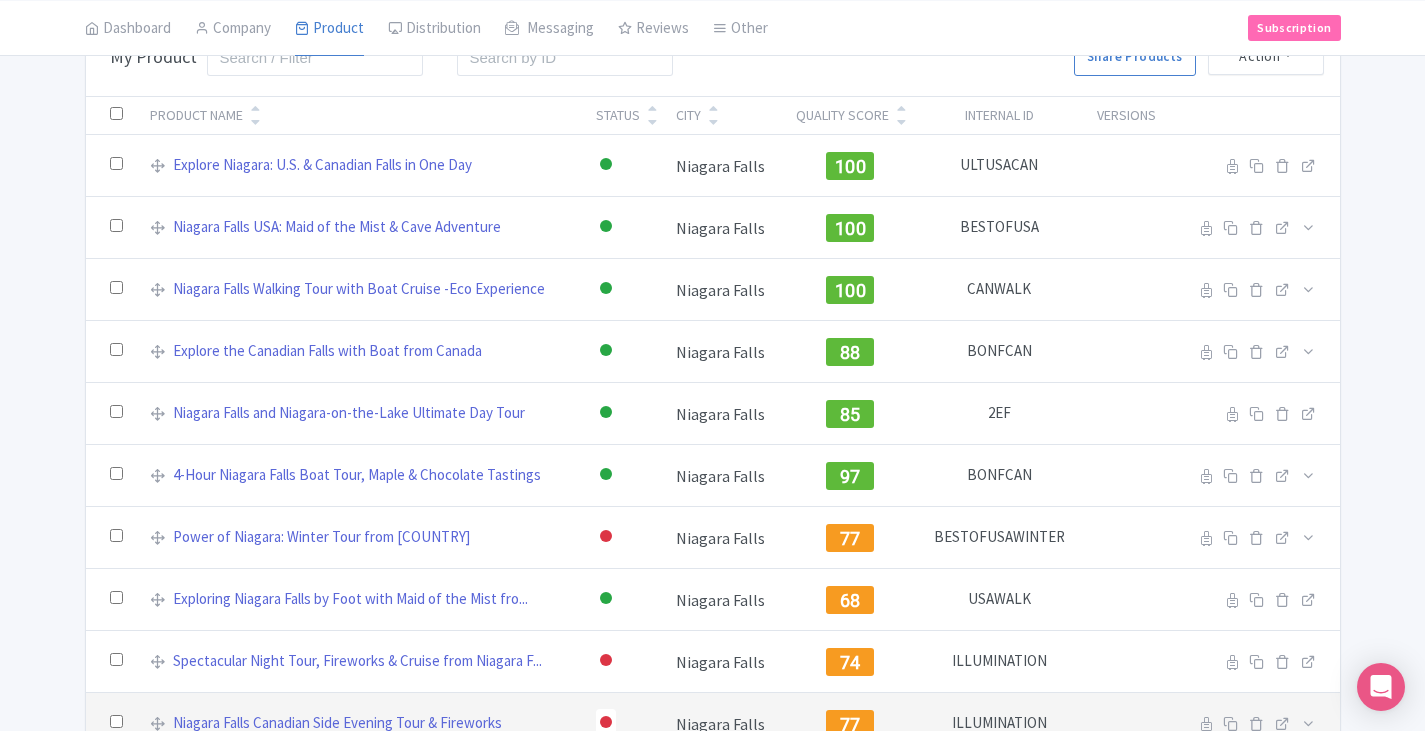 scroll, scrollTop: 361, scrollLeft: 0, axis: vertical 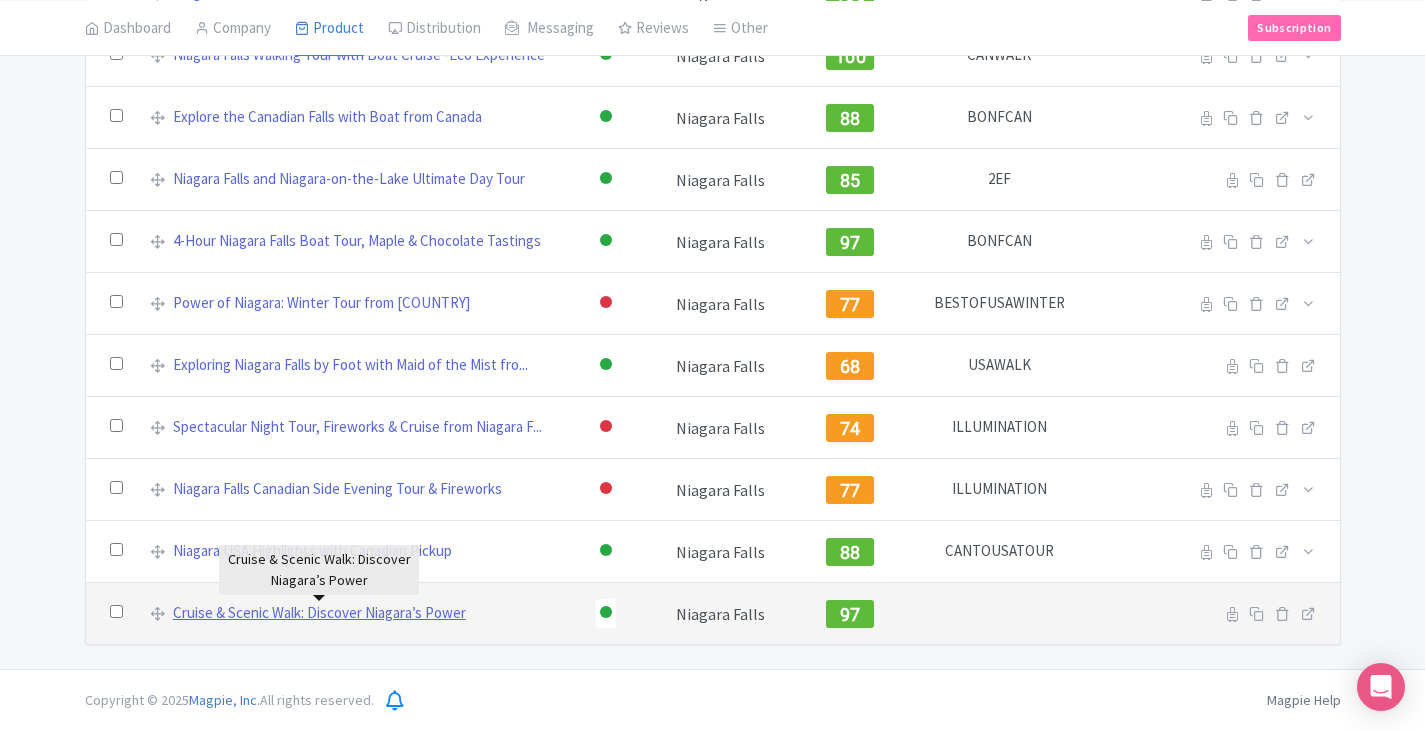 click on "Cruise & Scenic Walk: Discover Niagara’s Power" at bounding box center [319, 613] 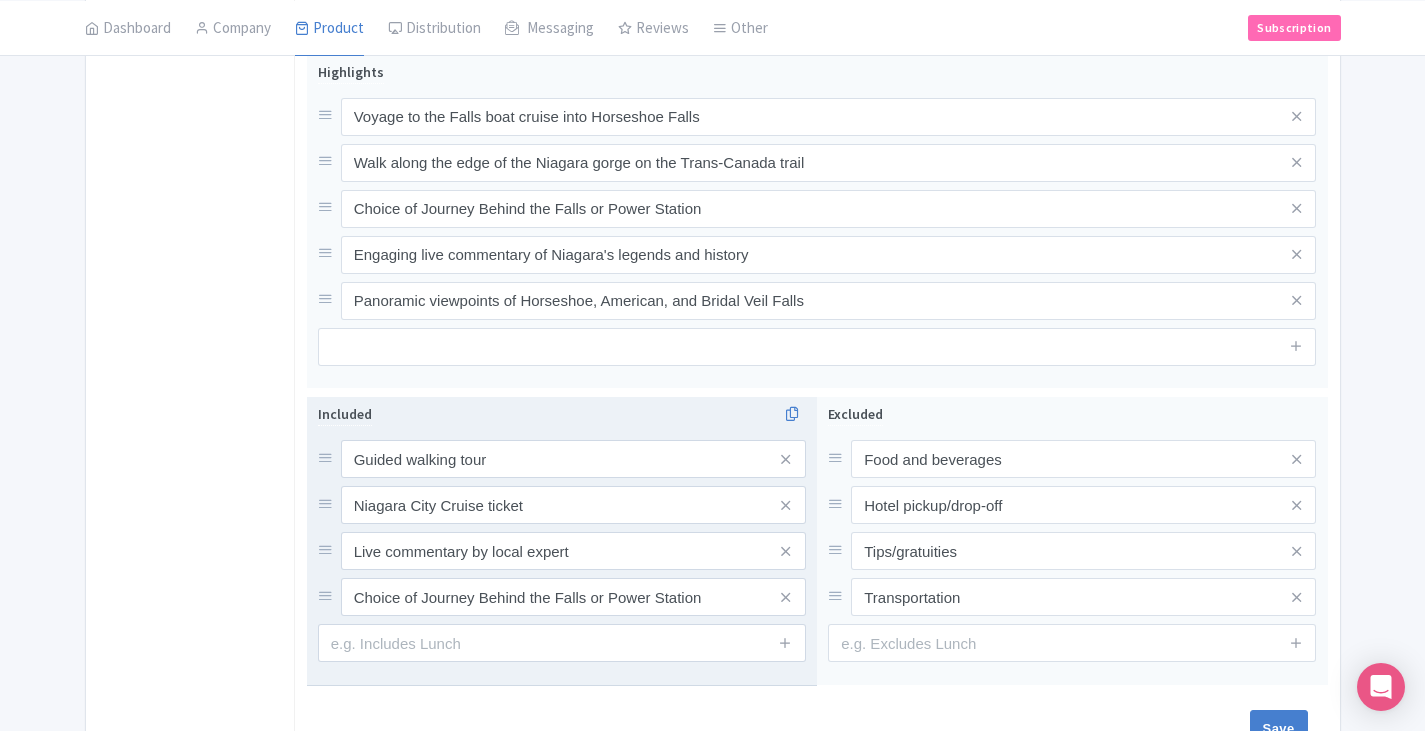 scroll, scrollTop: 897, scrollLeft: 0, axis: vertical 